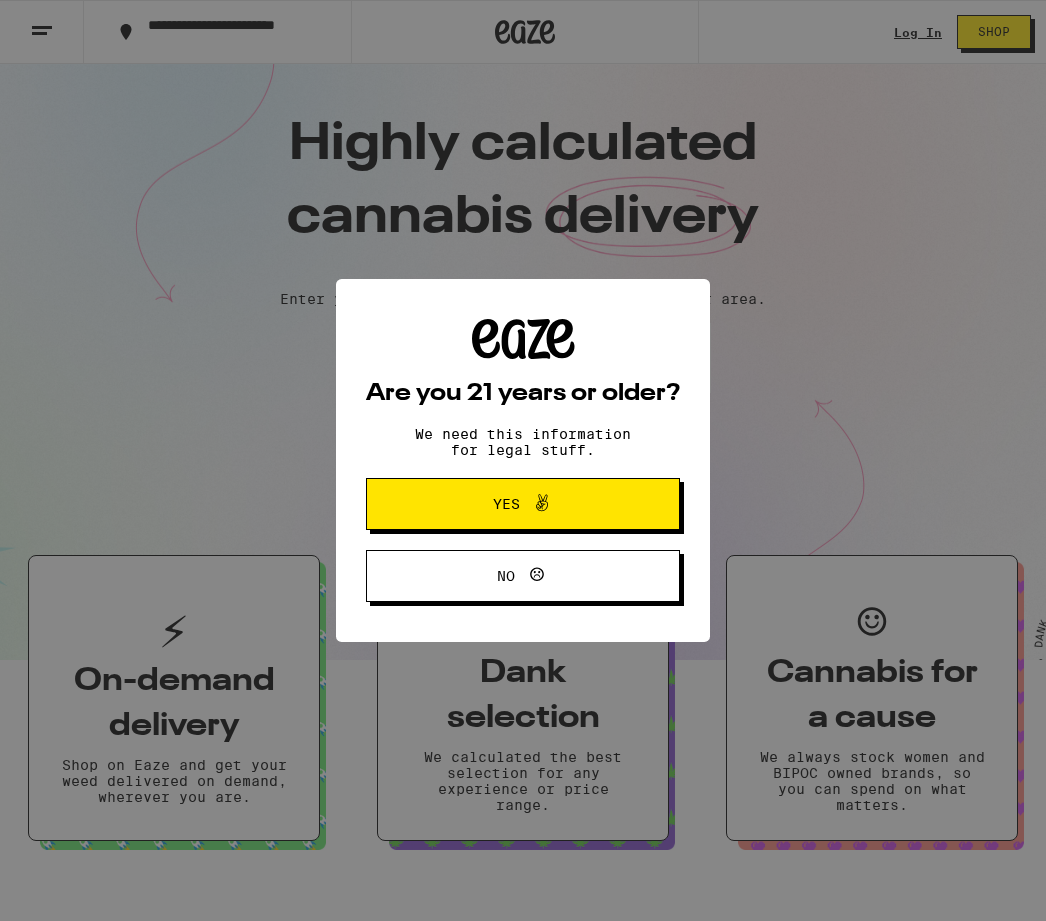 scroll, scrollTop: 0, scrollLeft: 0, axis: both 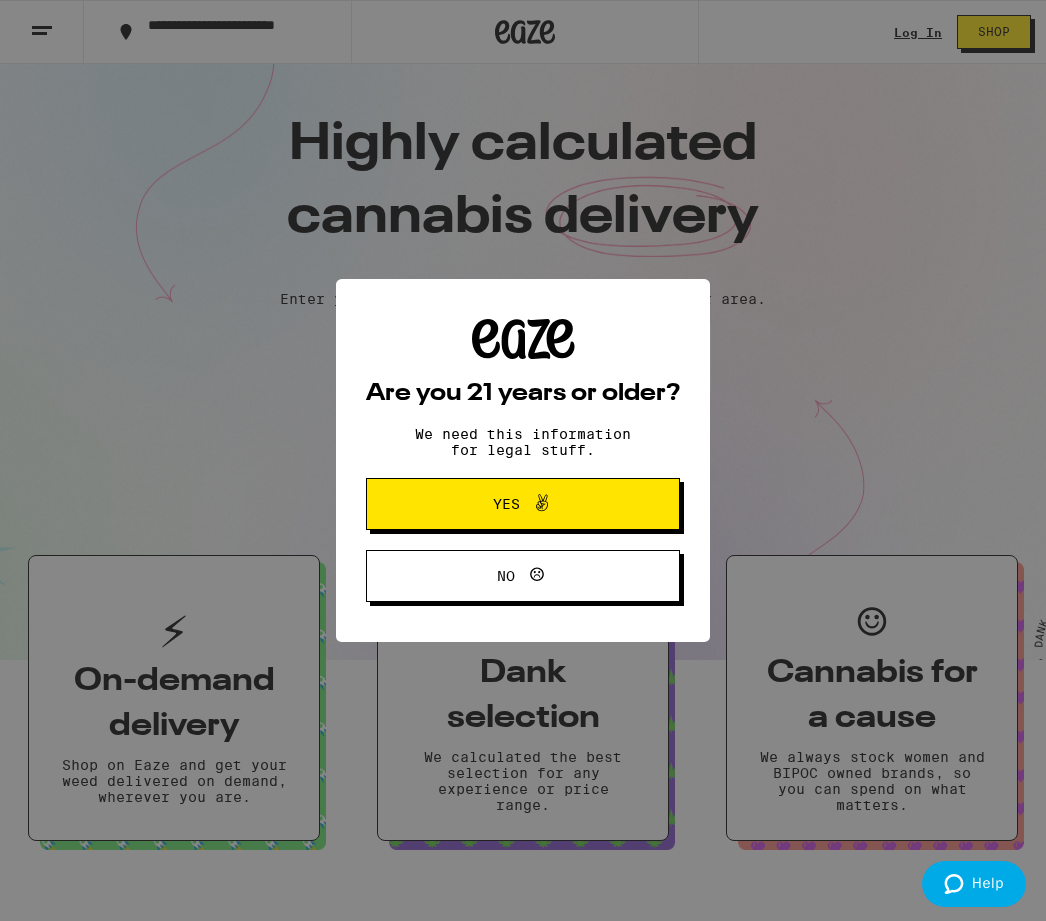 click on "Yes" at bounding box center (523, 504) 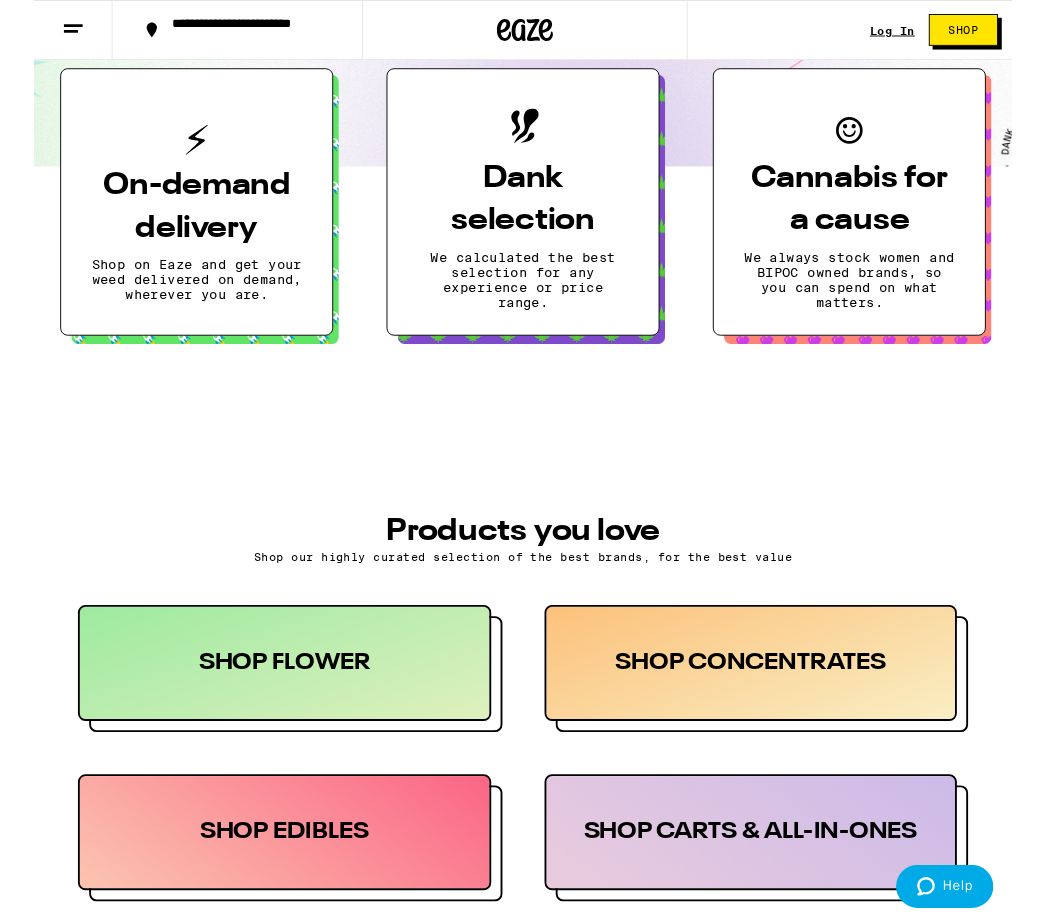 scroll, scrollTop: 0, scrollLeft: 0, axis: both 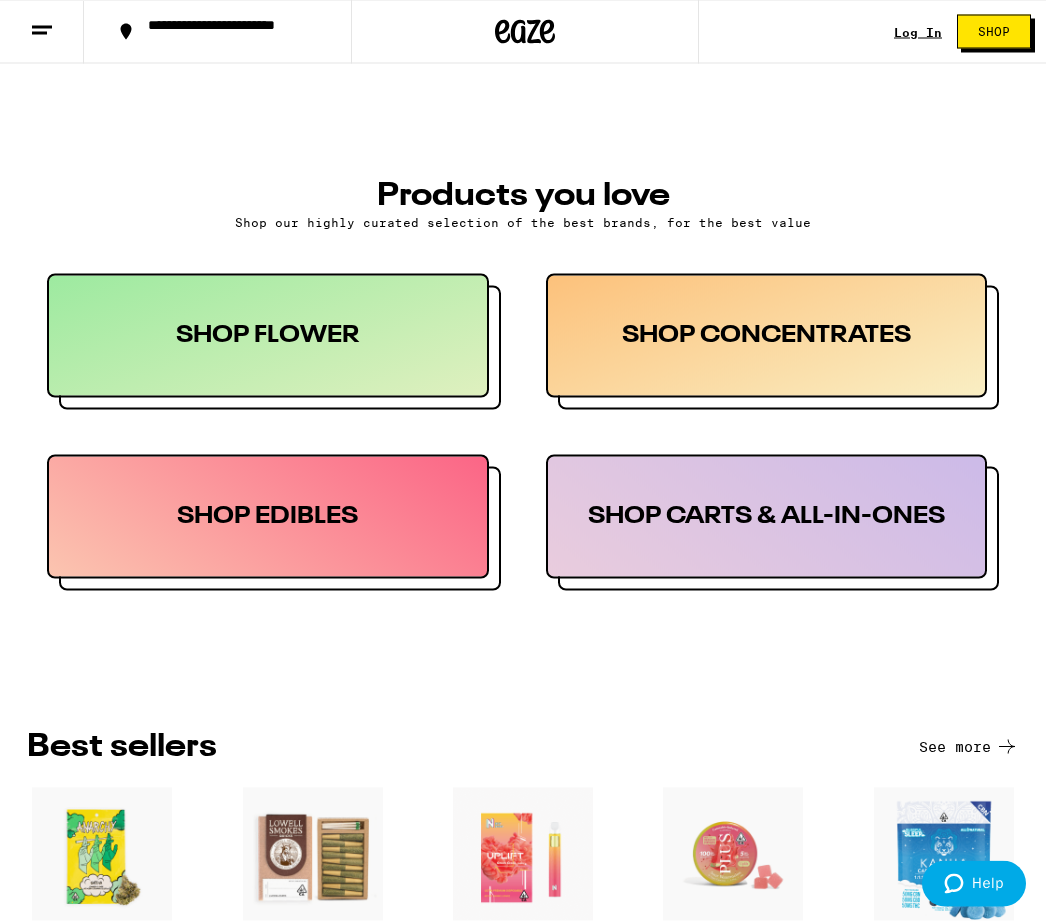 click on "SHOP EDIBLES" at bounding box center [268, 517] 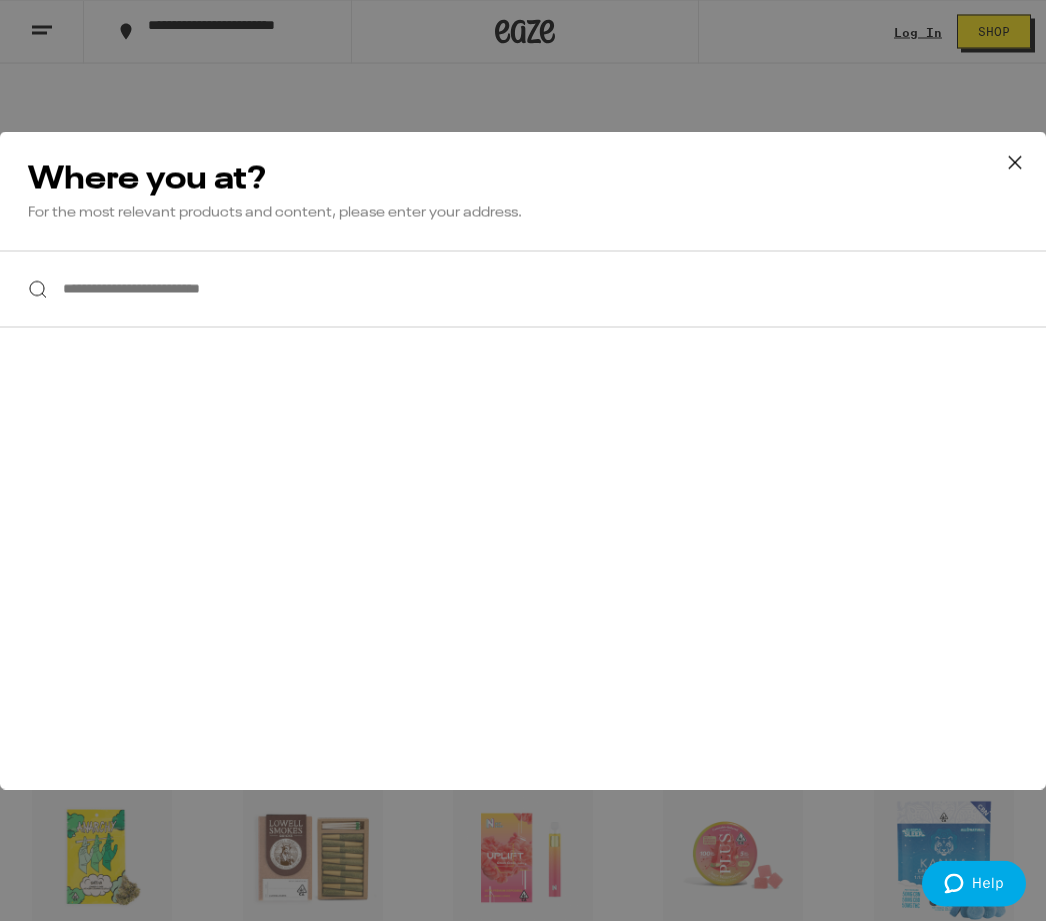 scroll, scrollTop: 856, scrollLeft: 0, axis: vertical 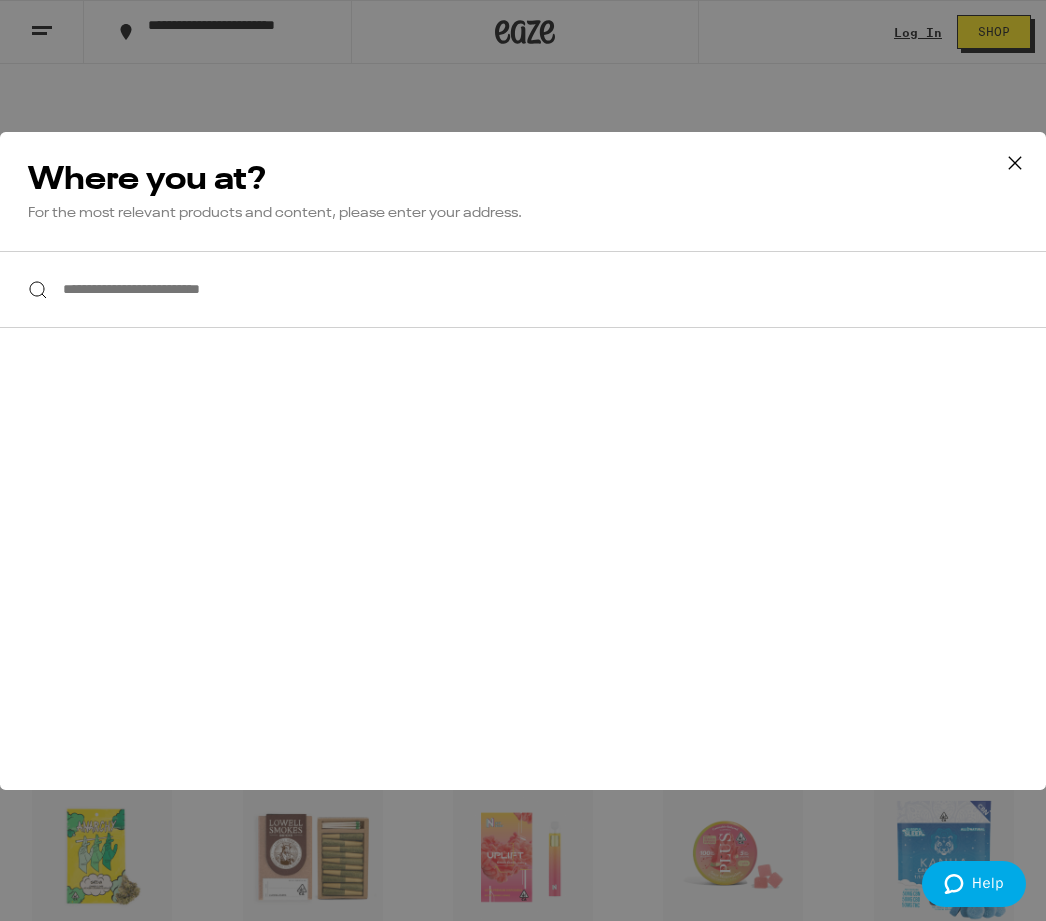 click on "**********" at bounding box center (523, 289) 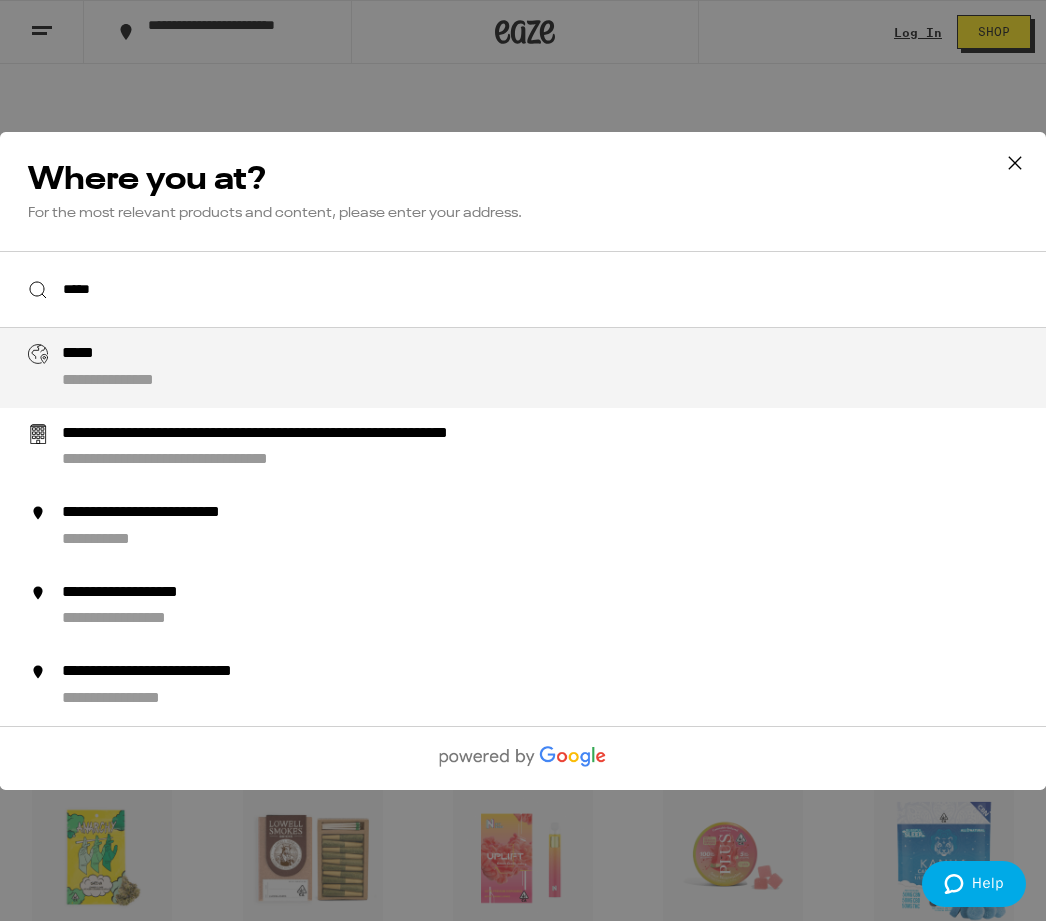 click on "**********" at bounding box center (196, 513) 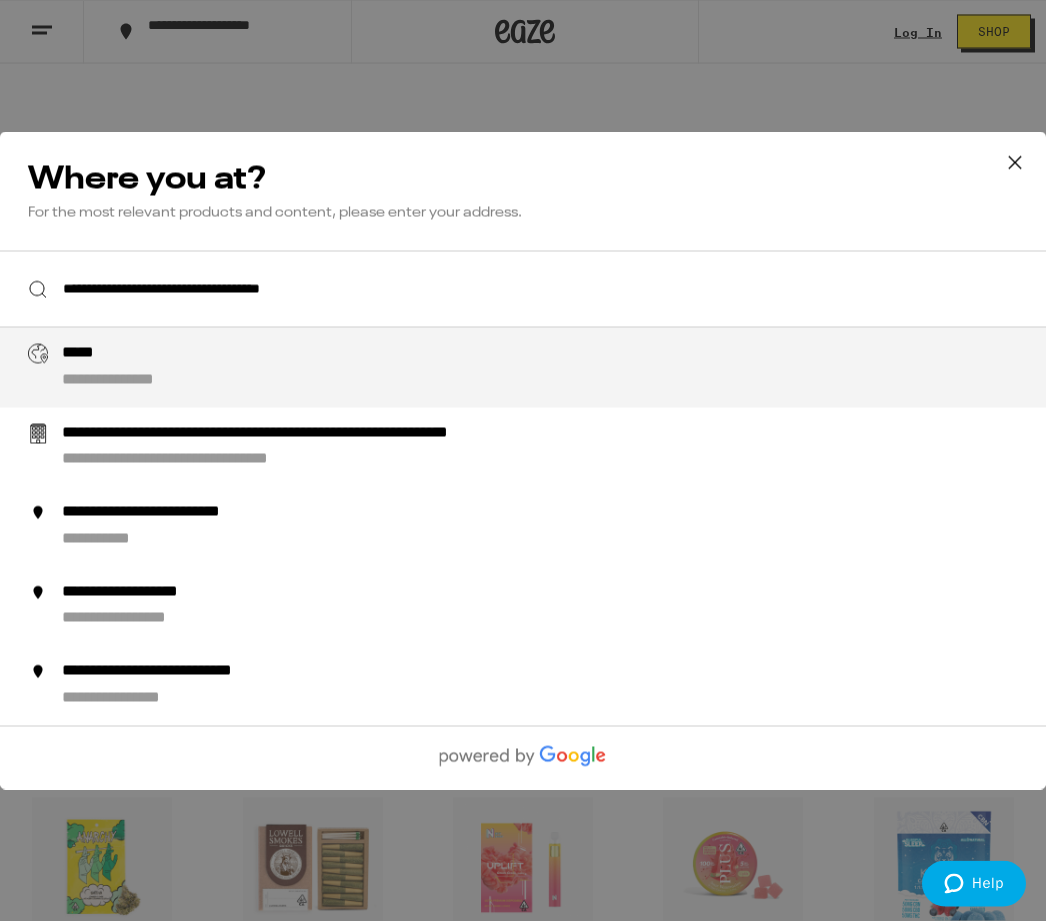 scroll, scrollTop: 856, scrollLeft: 0, axis: vertical 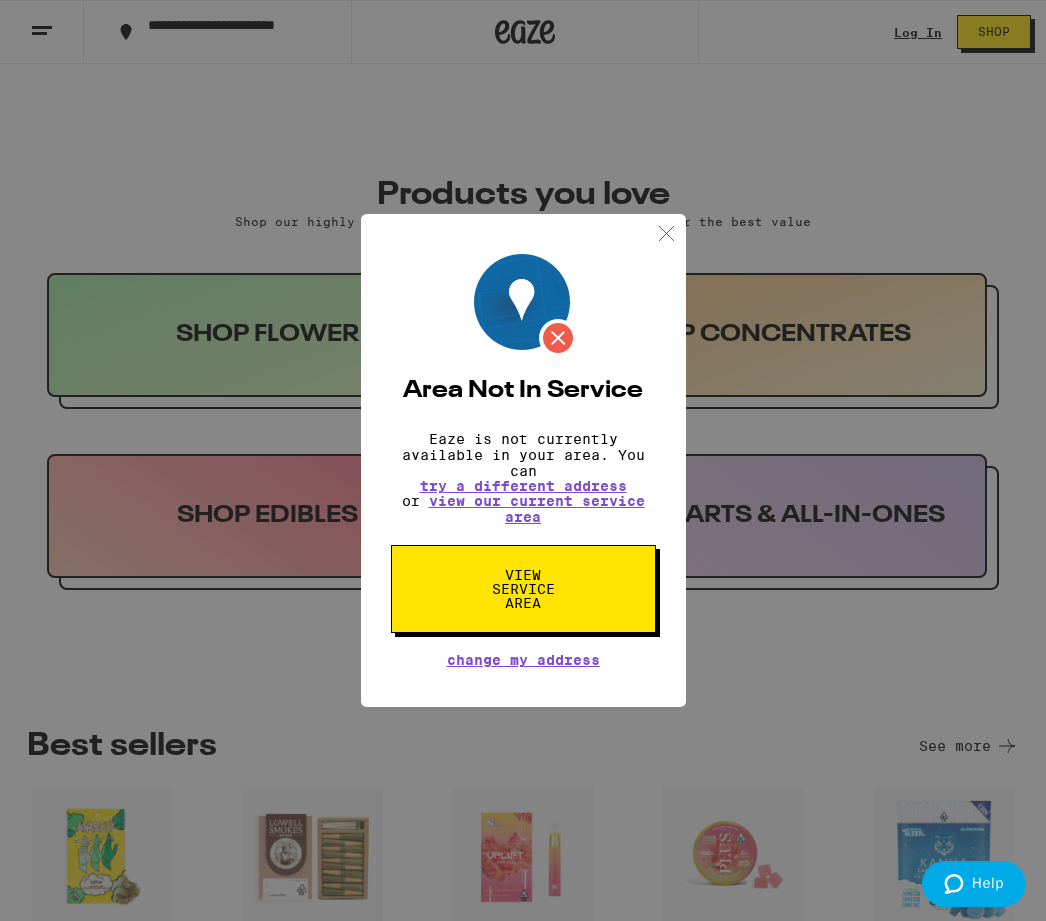 click on "View Service Area" at bounding box center (523, 589) 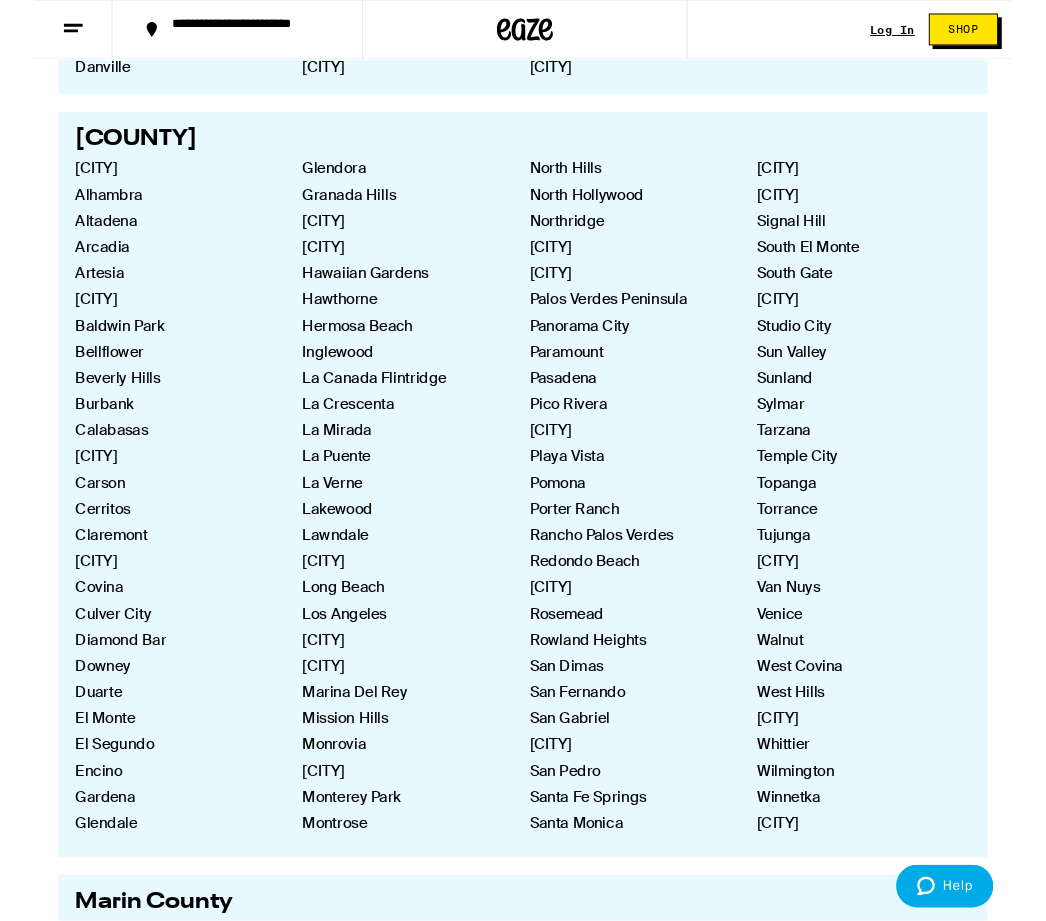 scroll, scrollTop: 1011, scrollLeft: 0, axis: vertical 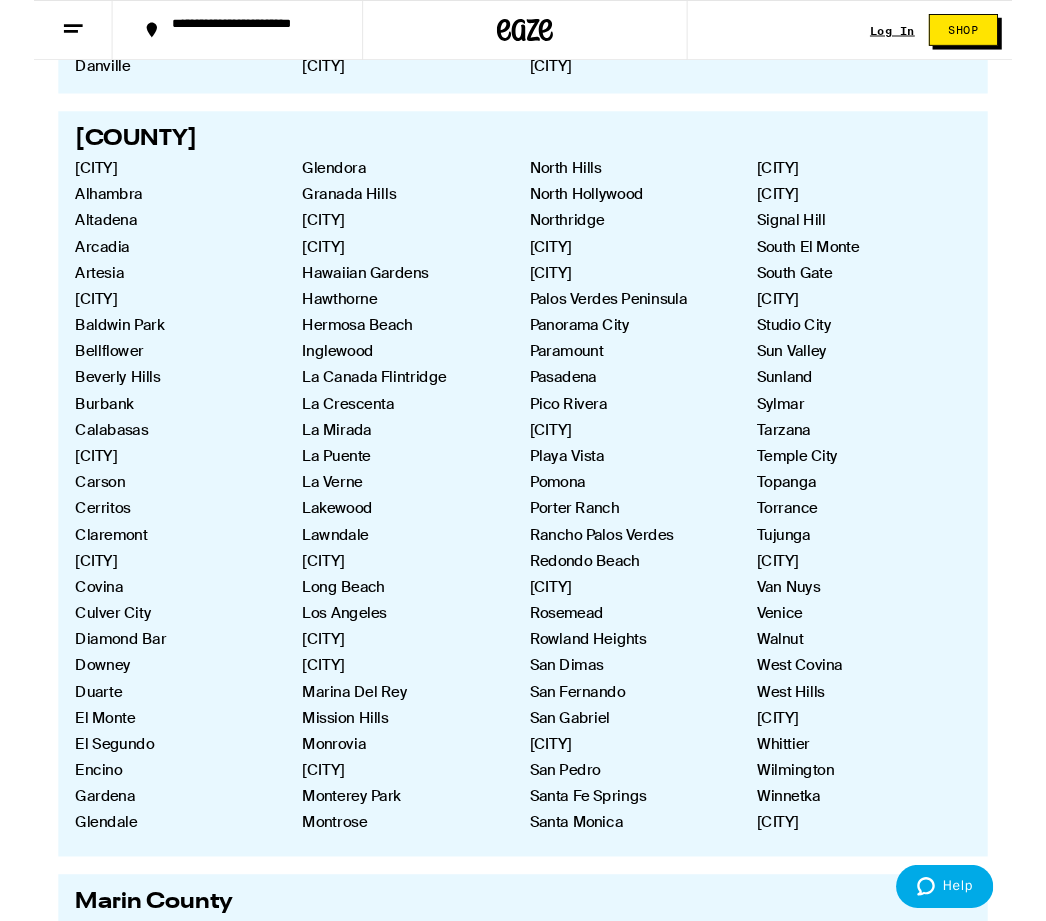 click on "North Hills" at bounding box center [635, 179] 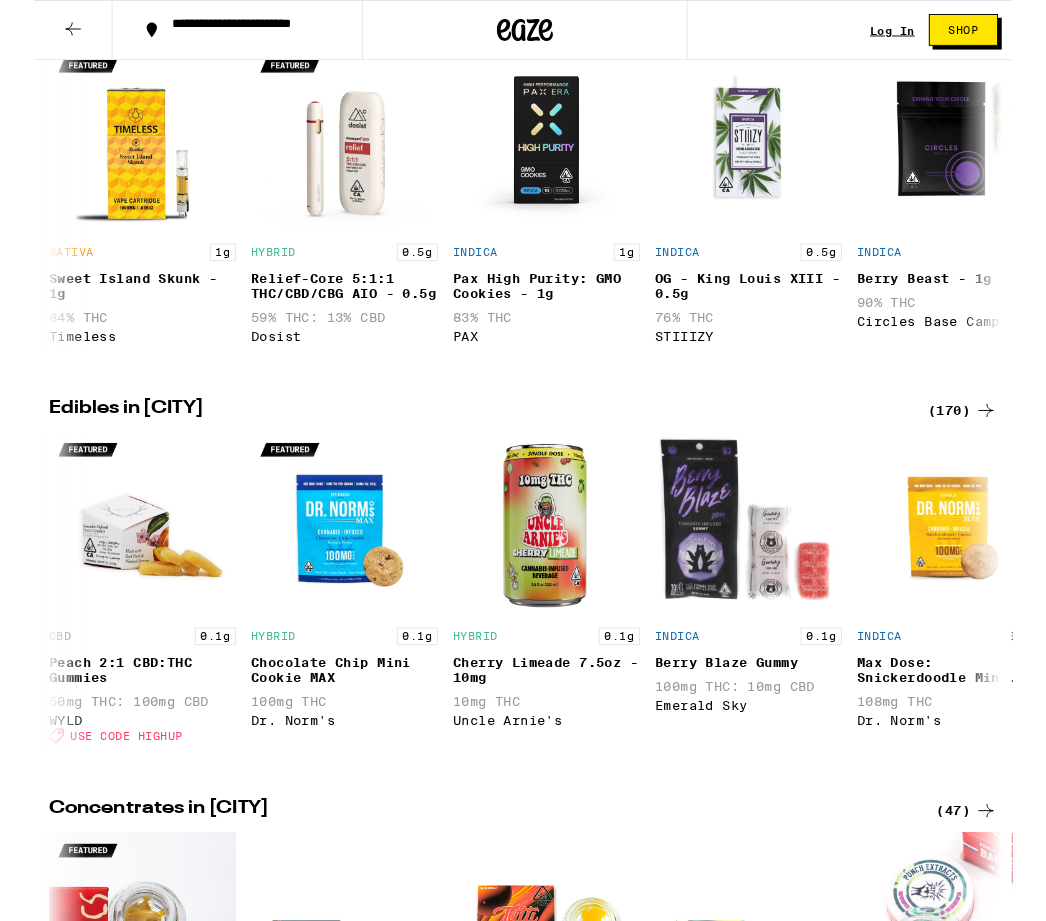 scroll, scrollTop: 0, scrollLeft: 0, axis: both 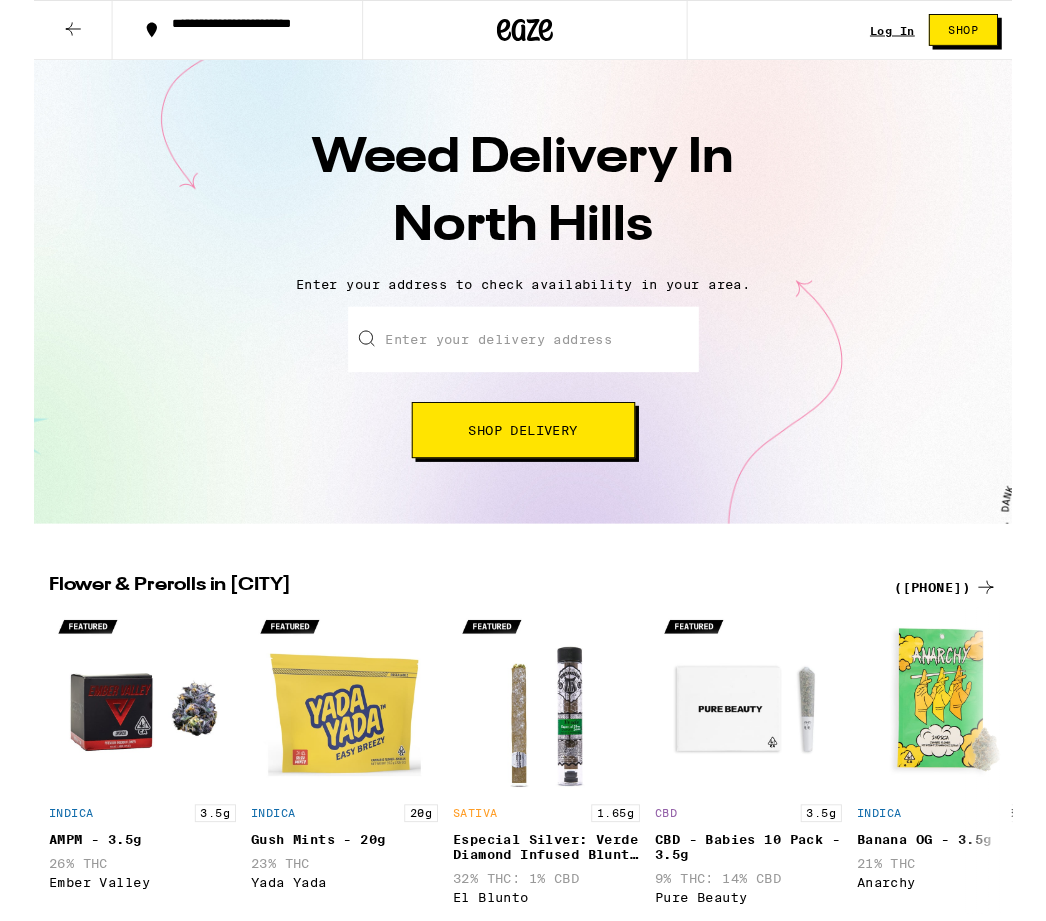 click on "Weed Delivery In [CITY] Enter your address to check availability in your area. Enter your delivery address Shop Delivery" at bounding box center [523, 312] 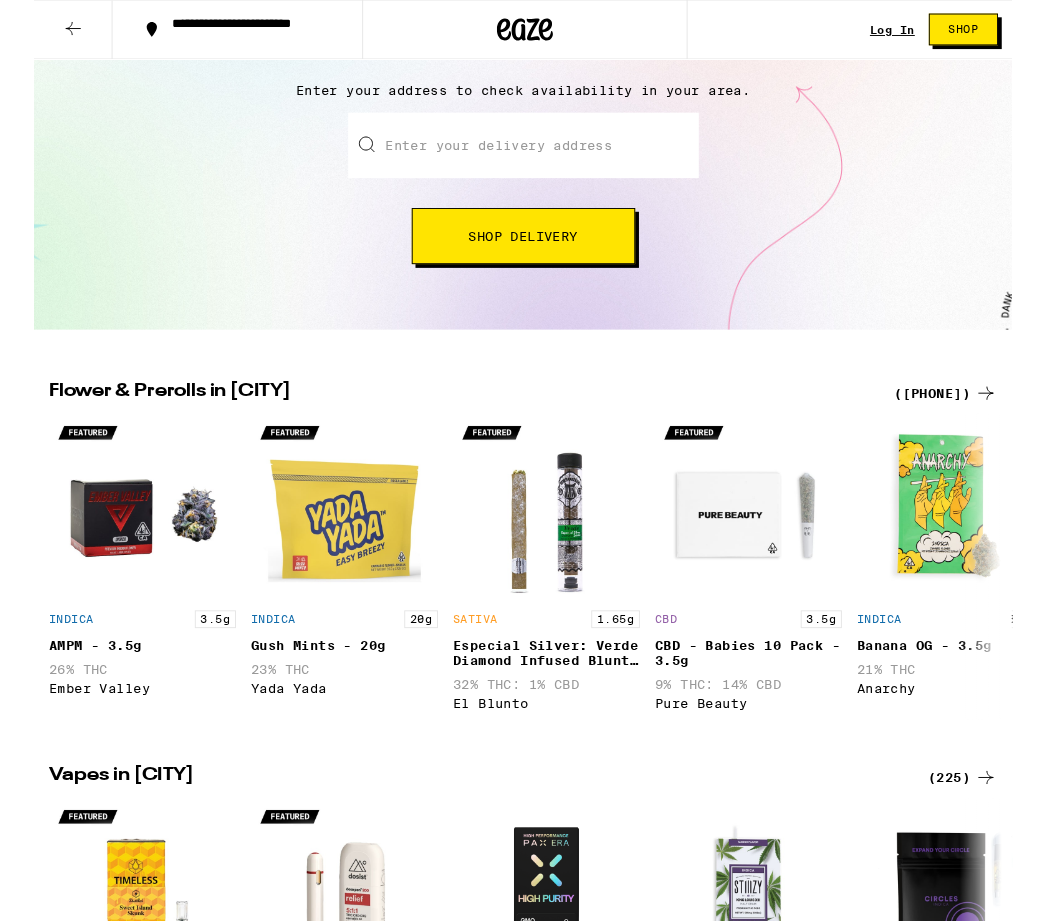 scroll, scrollTop: 208, scrollLeft: 0, axis: vertical 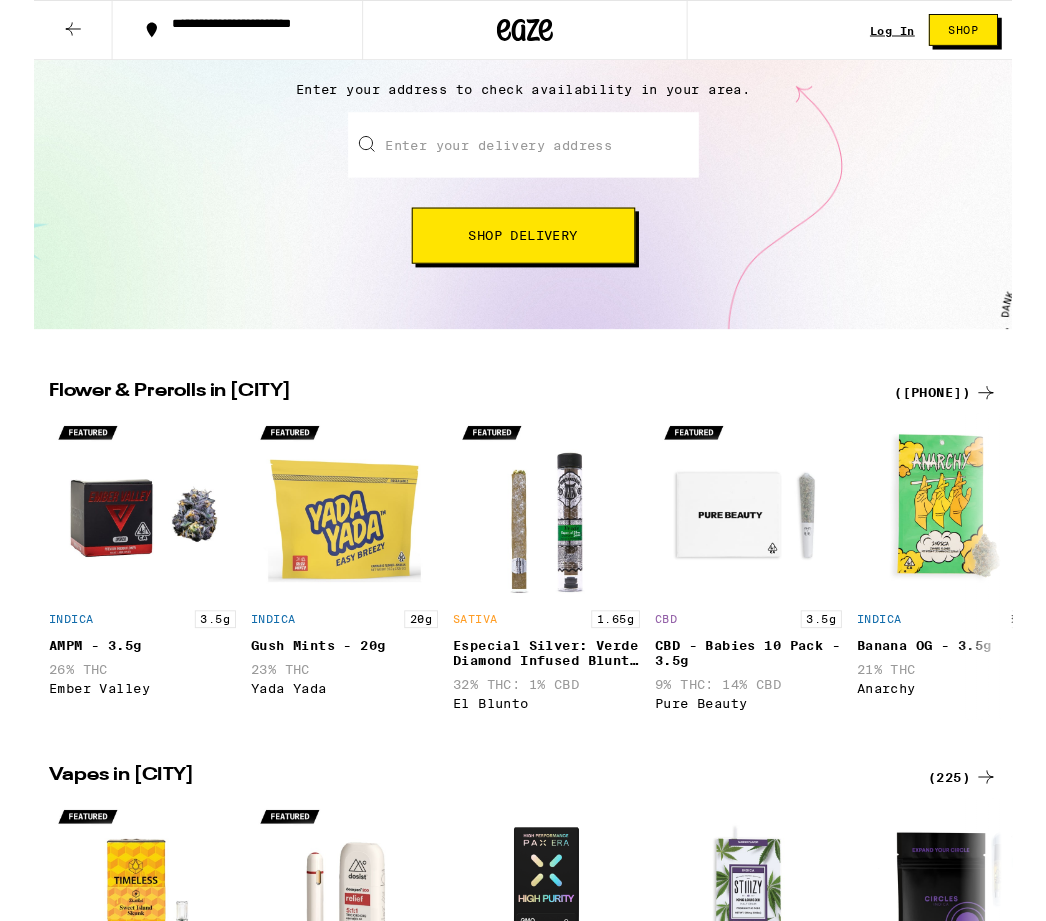 click on "Shop" at bounding box center [994, 32] 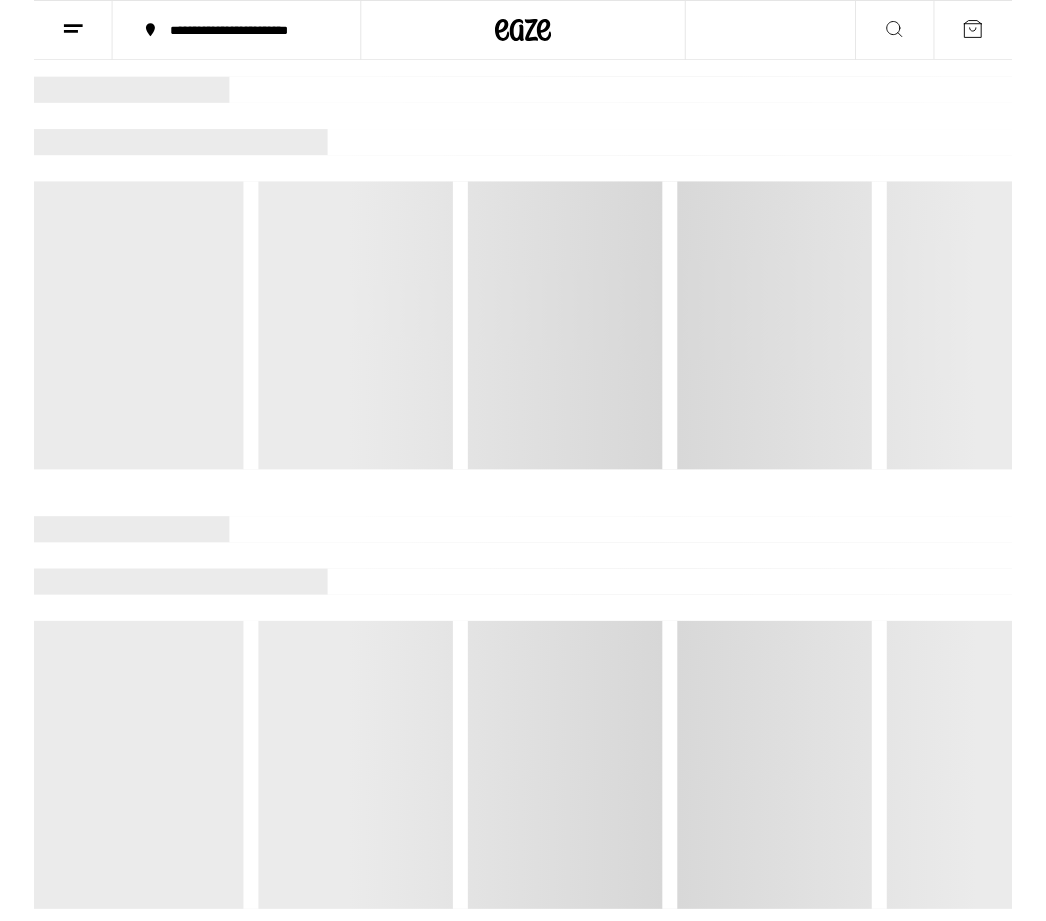 scroll, scrollTop: 0, scrollLeft: 0, axis: both 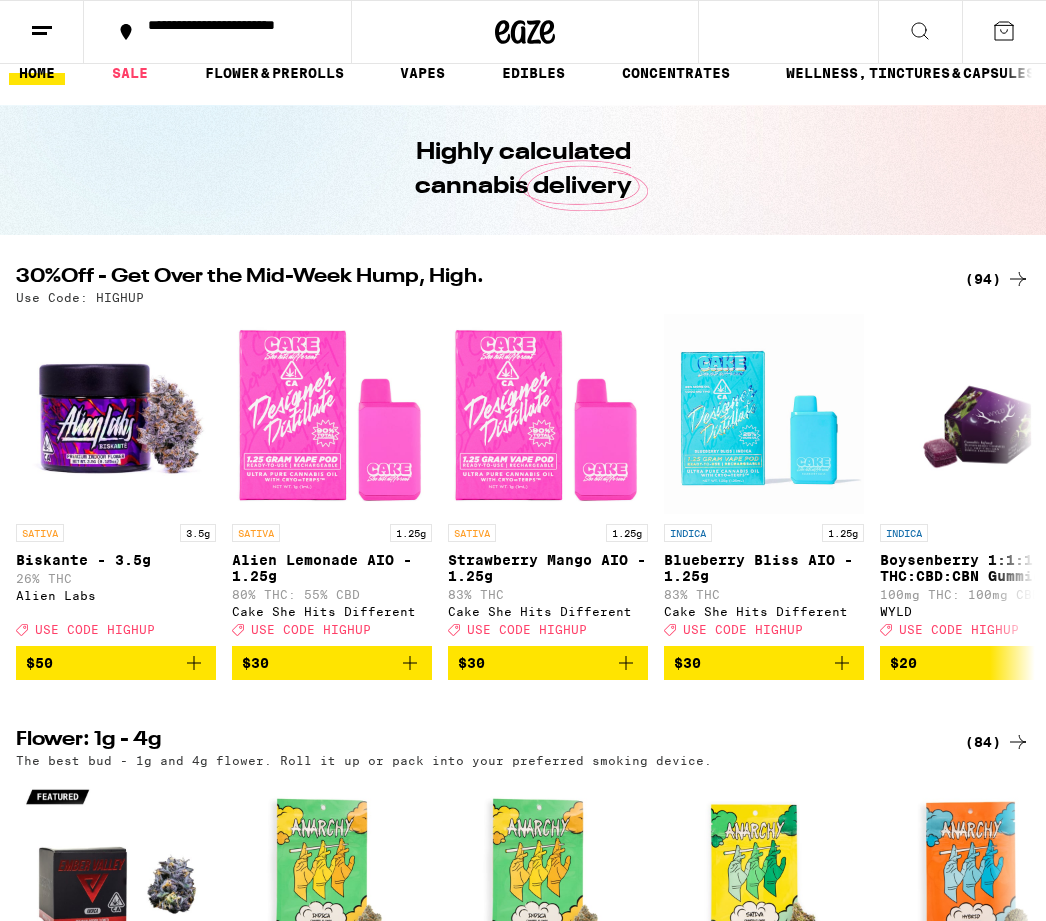 click on "EDIBLES" at bounding box center [533, 73] 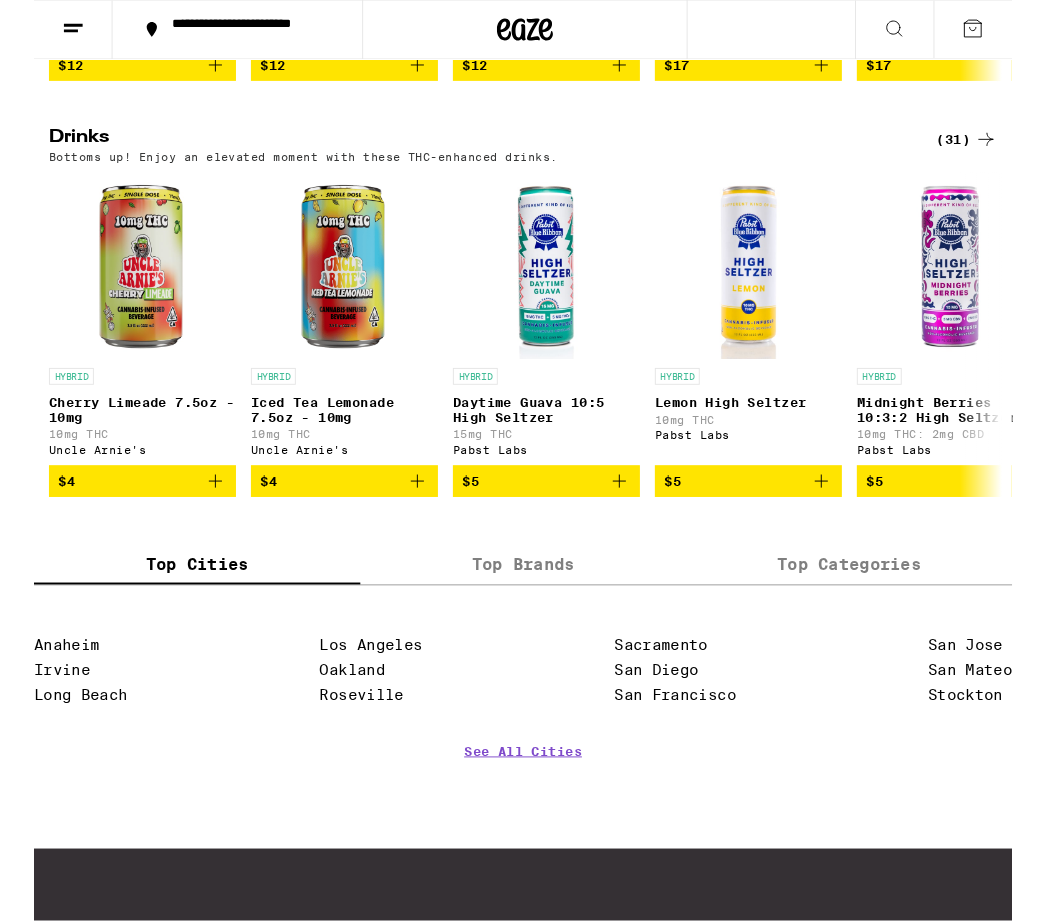scroll, scrollTop: 1032, scrollLeft: 0, axis: vertical 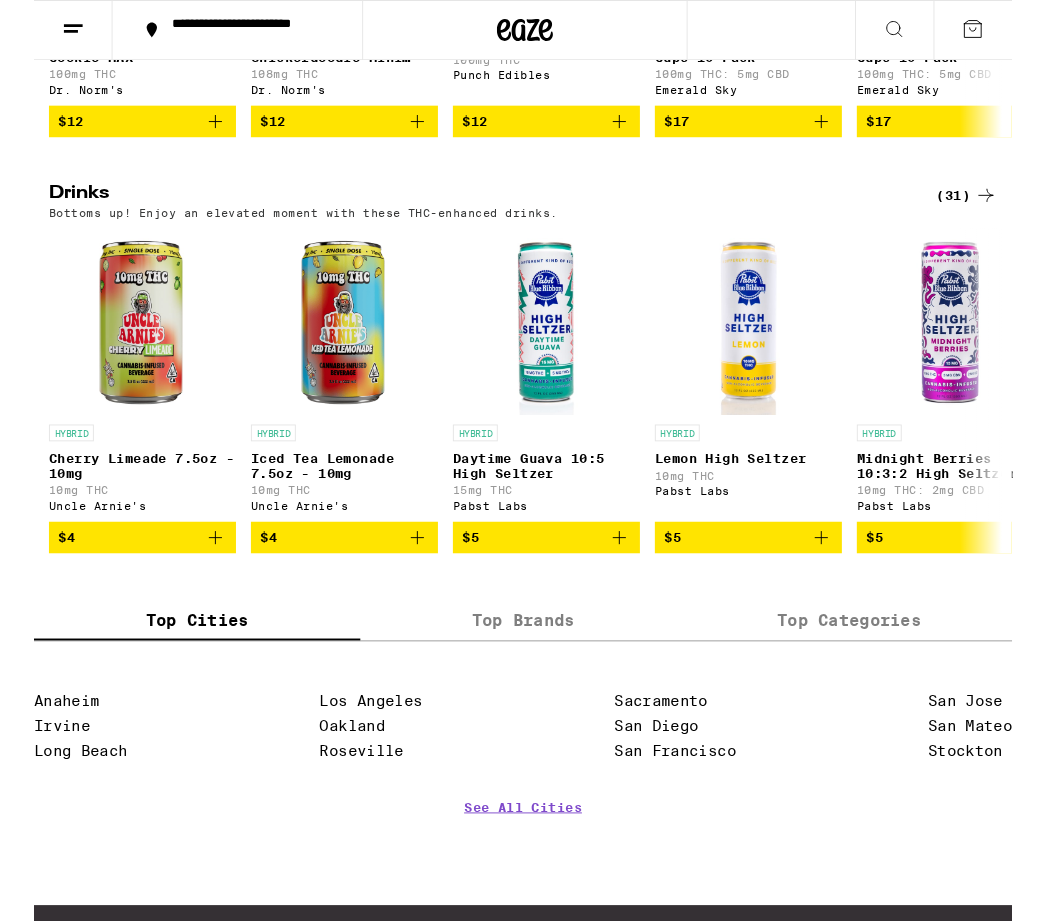 click 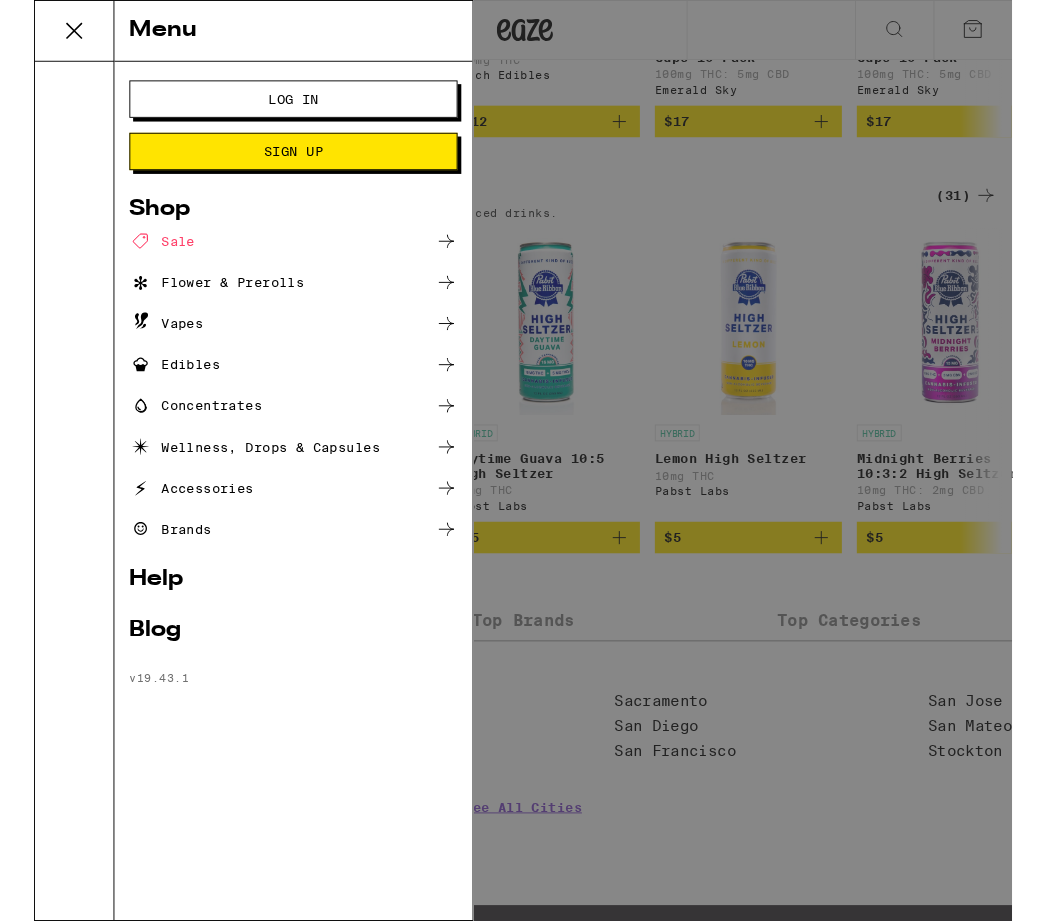 click on "Edibles" at bounding box center [150, 390] 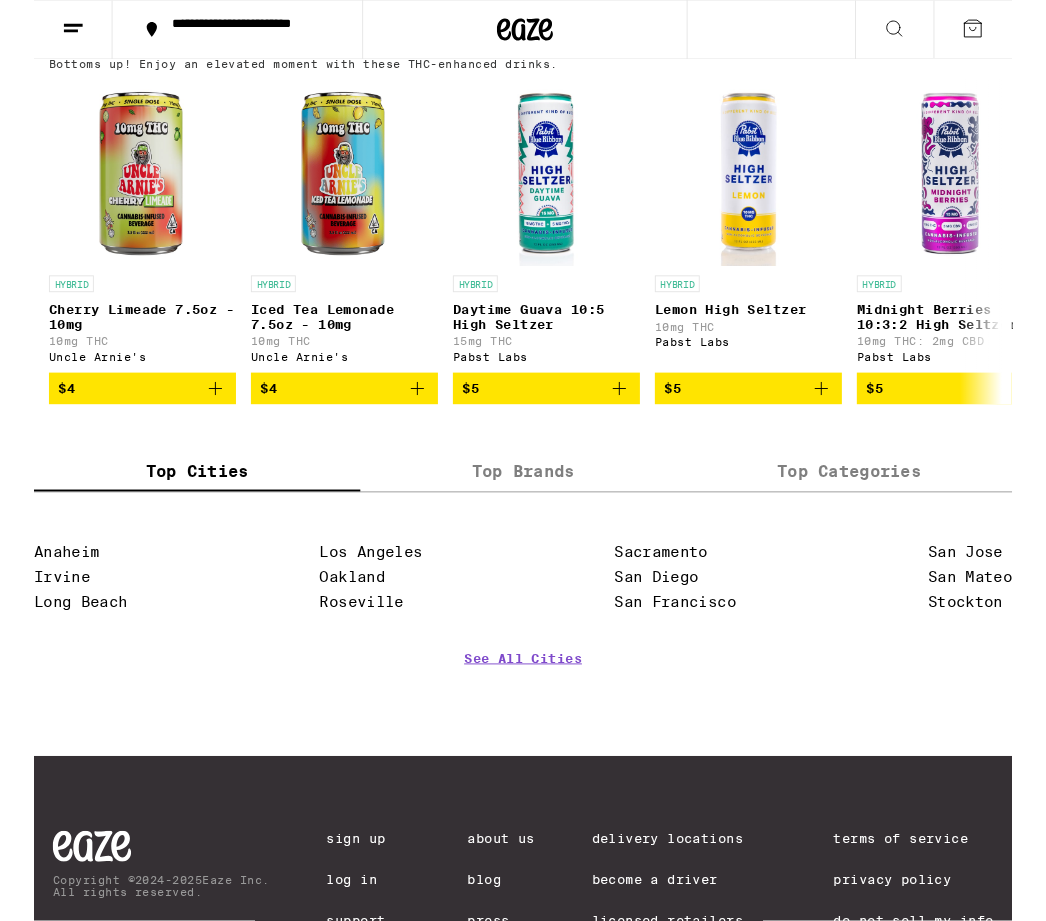 scroll, scrollTop: 1132, scrollLeft: 0, axis: vertical 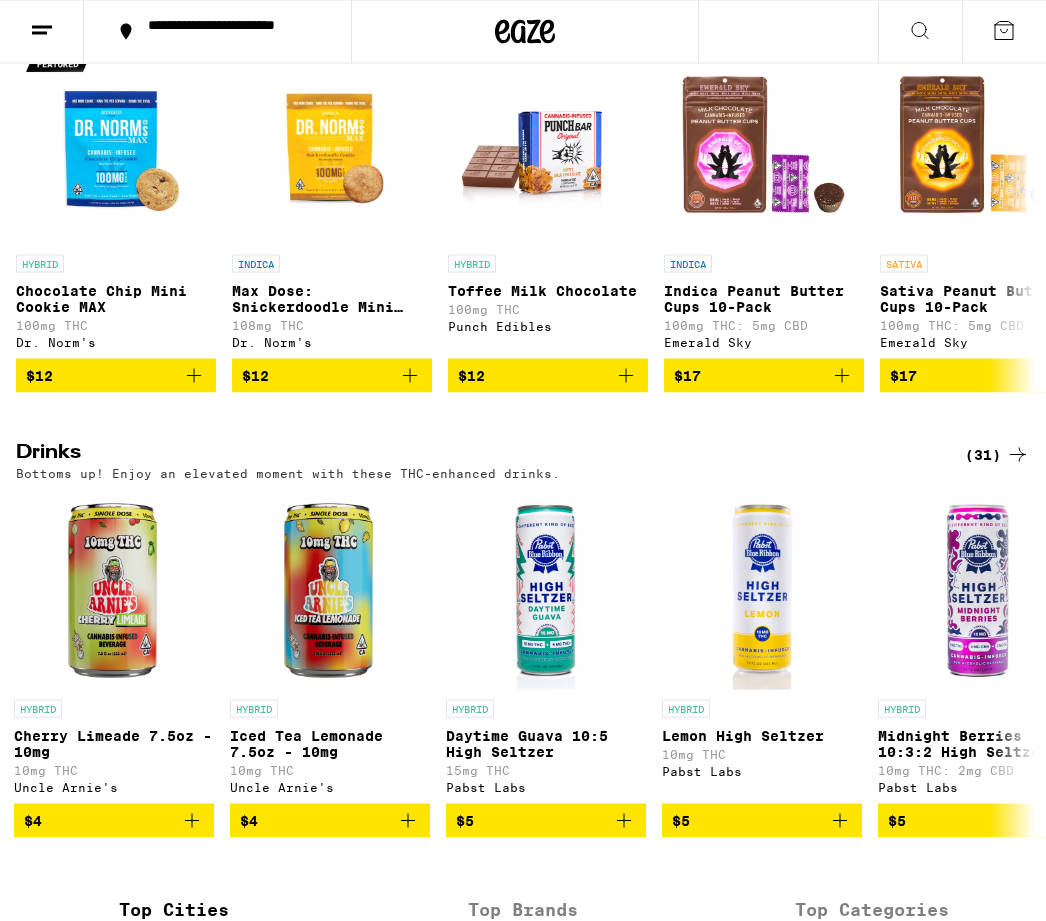click on "(31)" at bounding box center (997, 455) 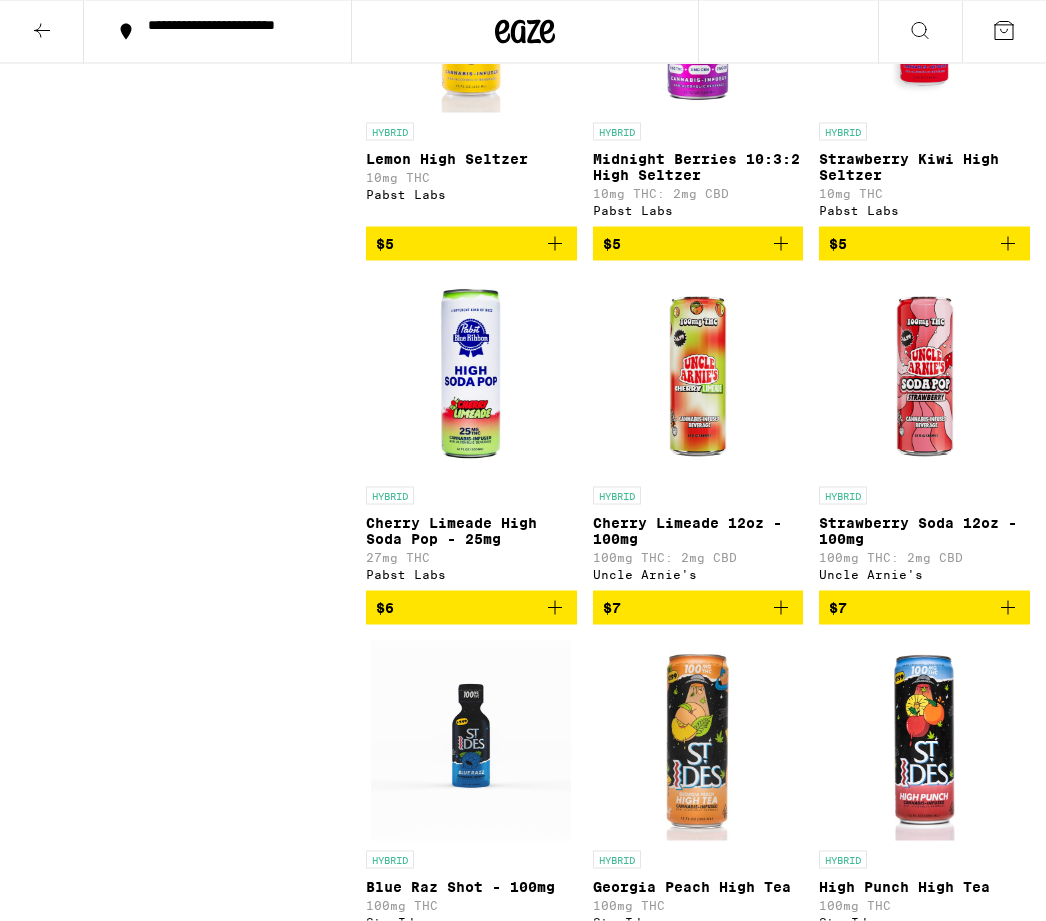 click at bounding box center (925, -351) 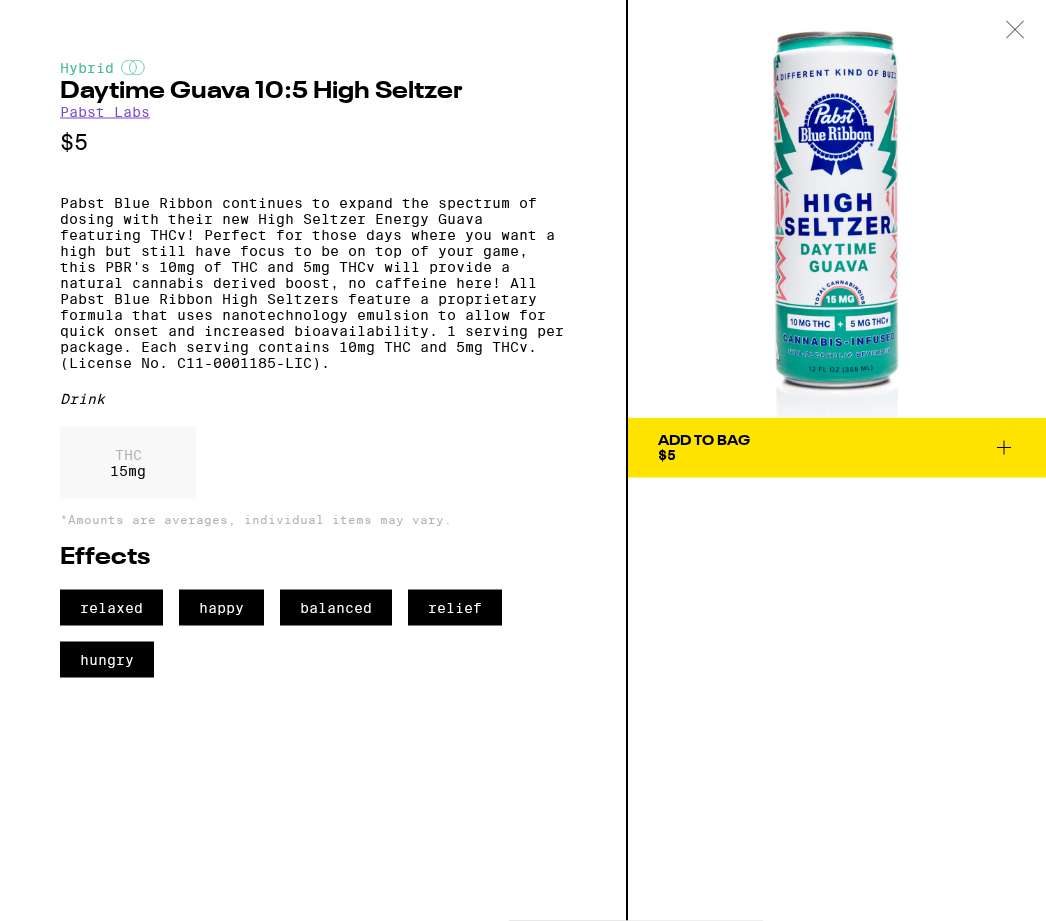 scroll, scrollTop: 0, scrollLeft: 0, axis: both 